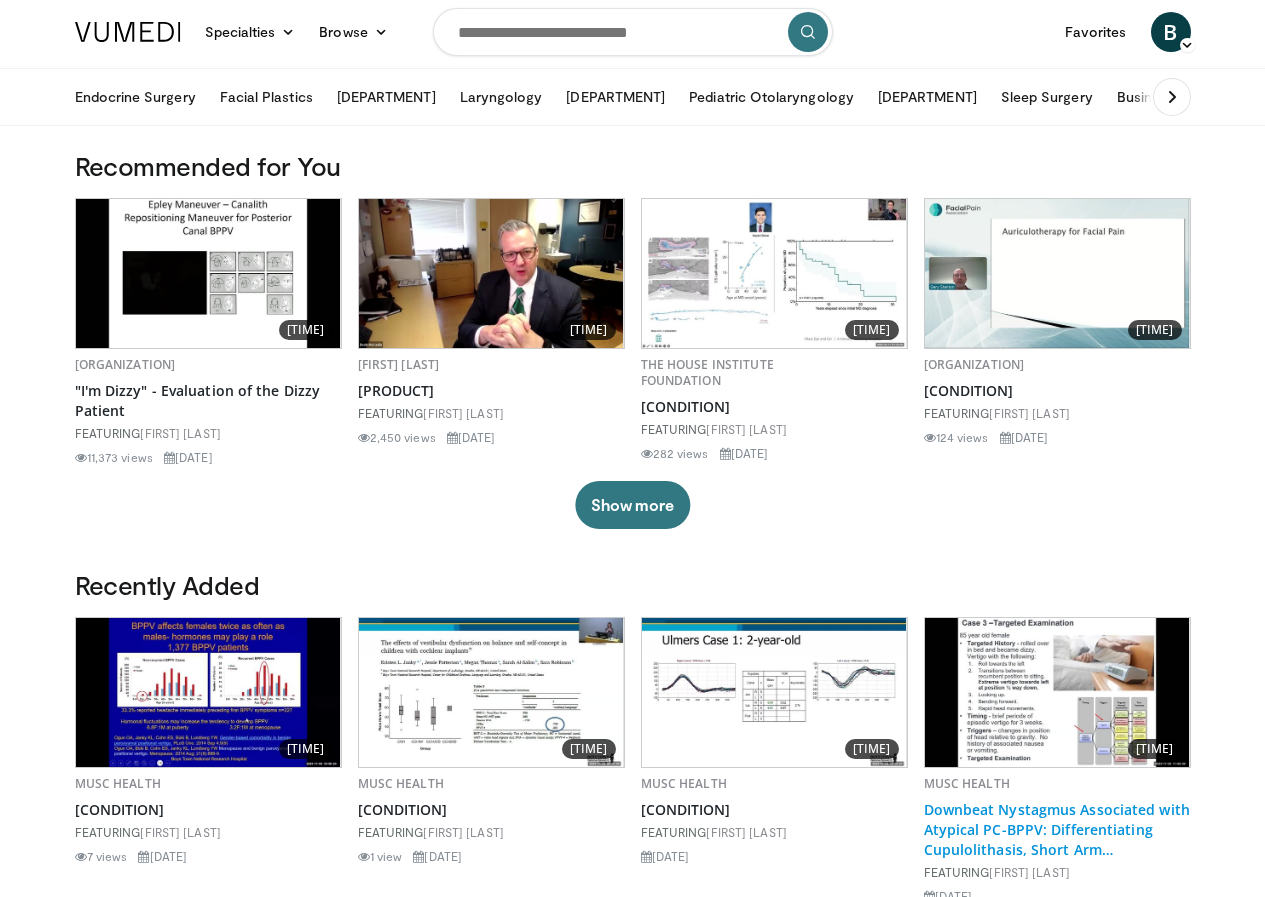 scroll, scrollTop: 0, scrollLeft: 0, axis: both 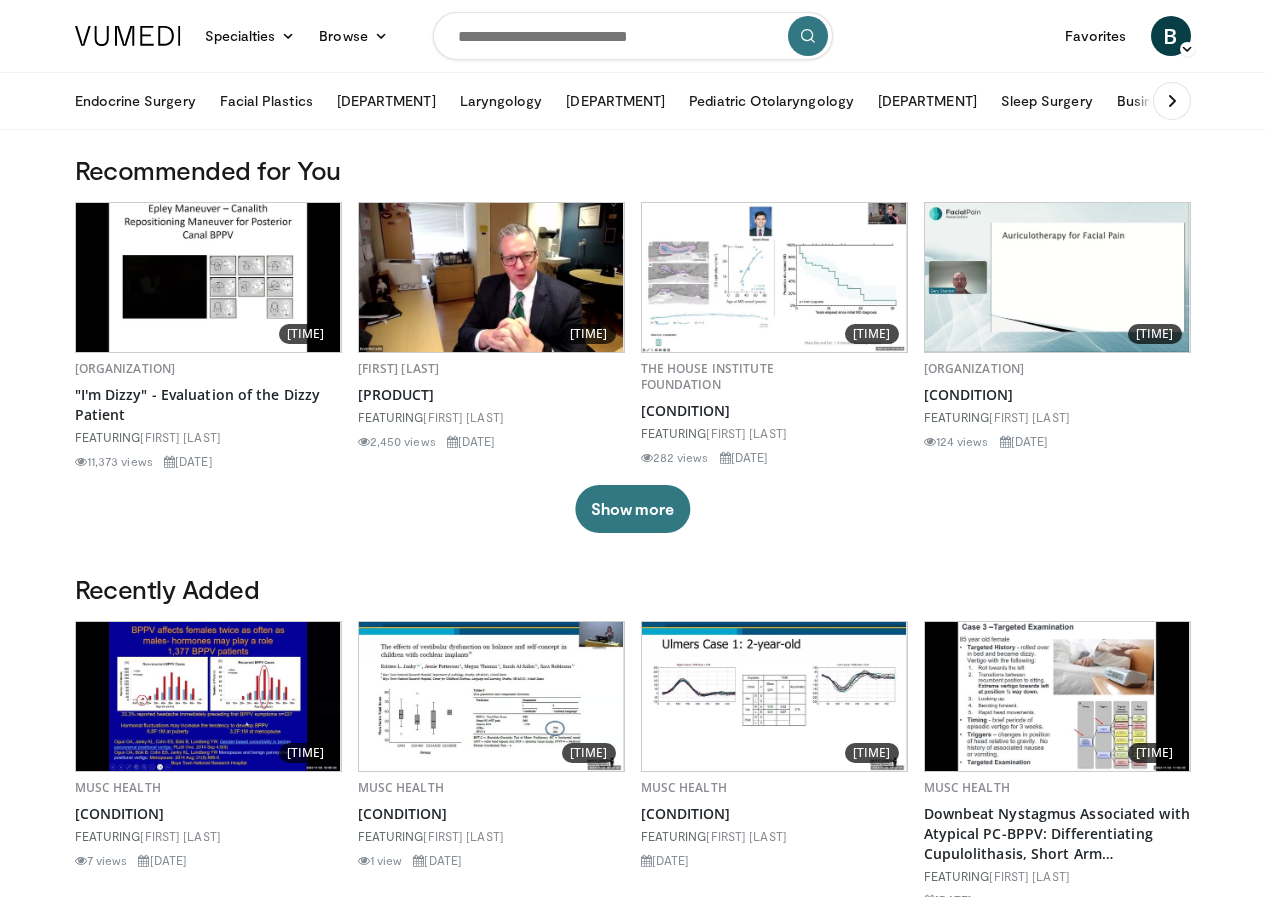 click at bounding box center [774, 277] 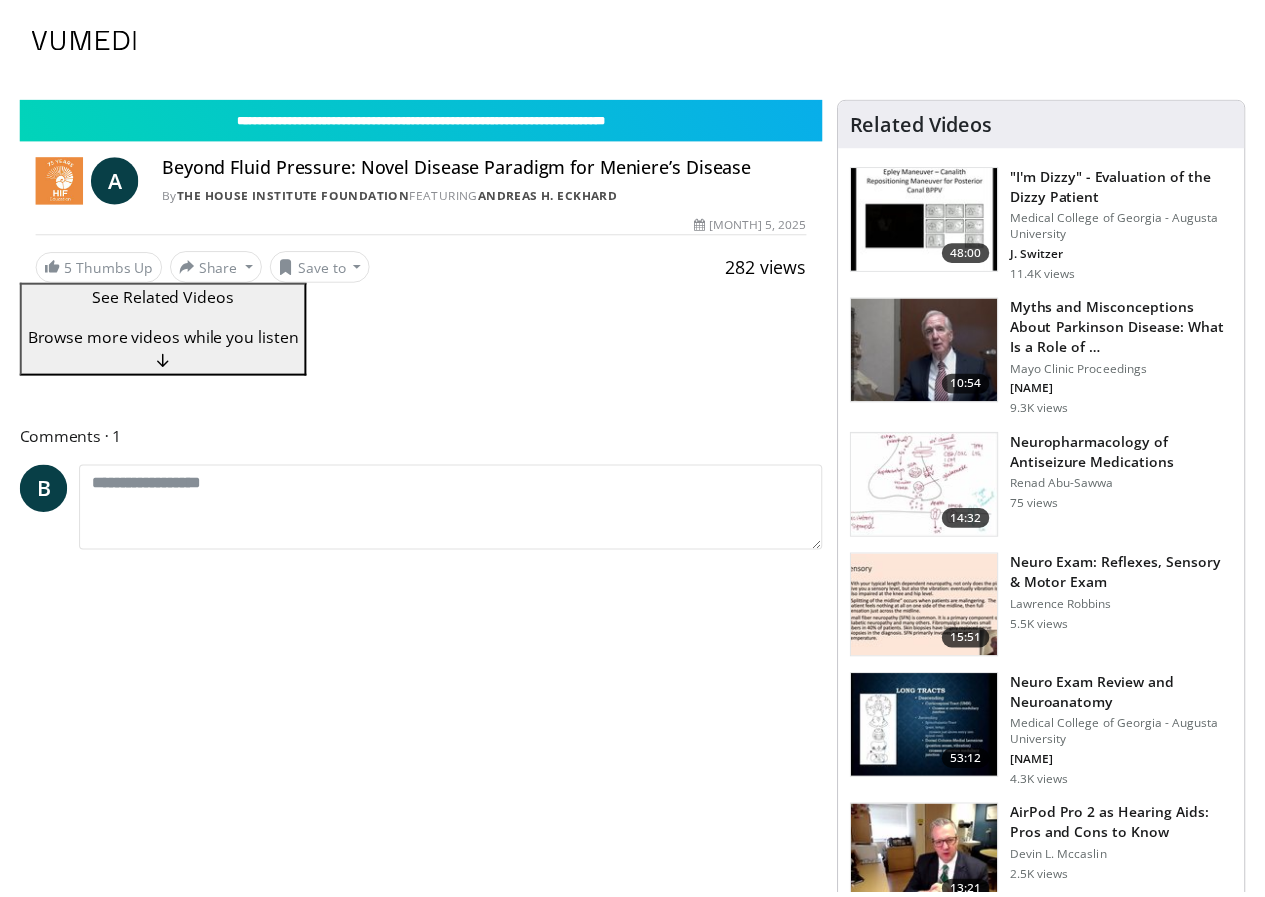 scroll, scrollTop: 0, scrollLeft: 0, axis: both 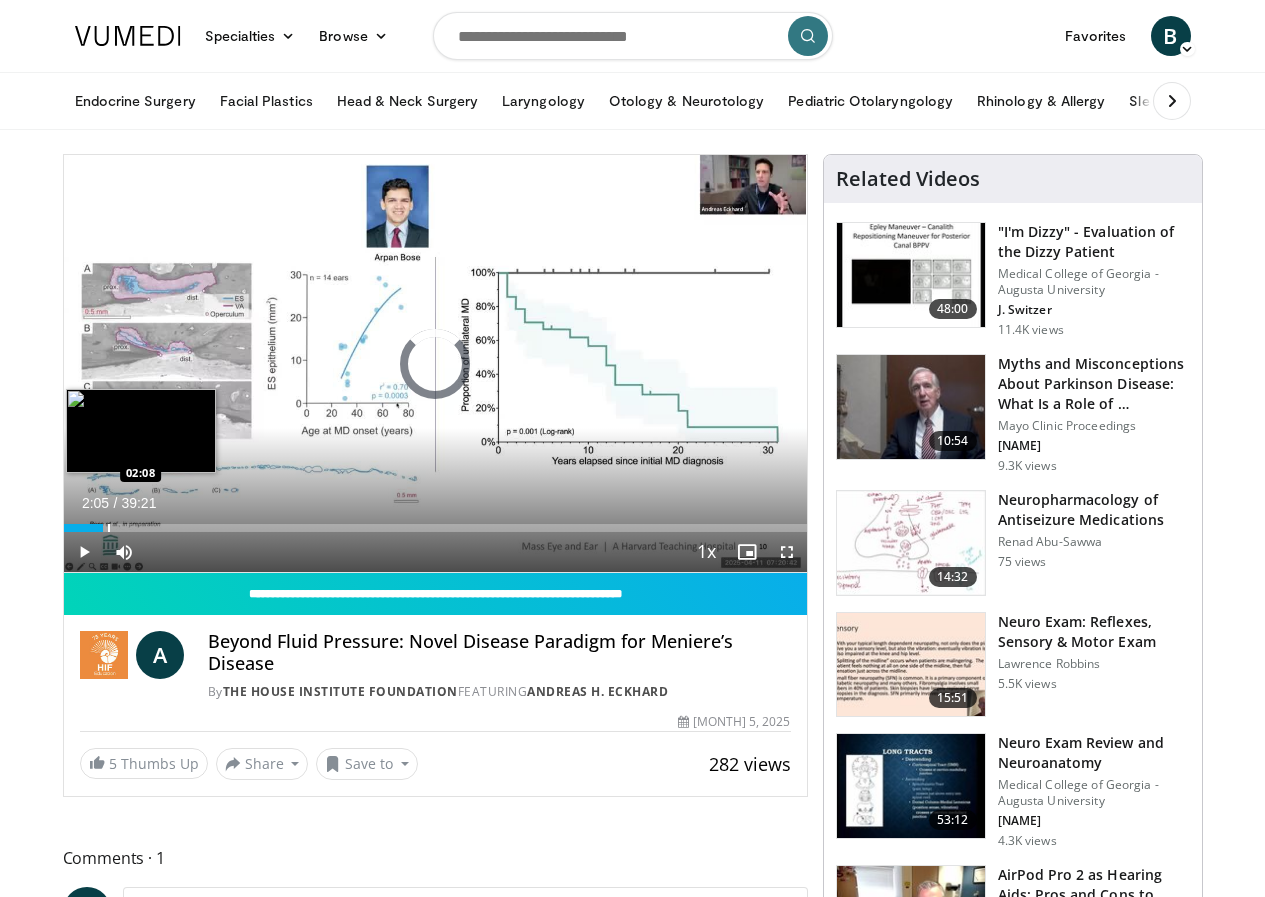 click on "Loaded :  0.00% 02:05 02:08" at bounding box center [435, 528] 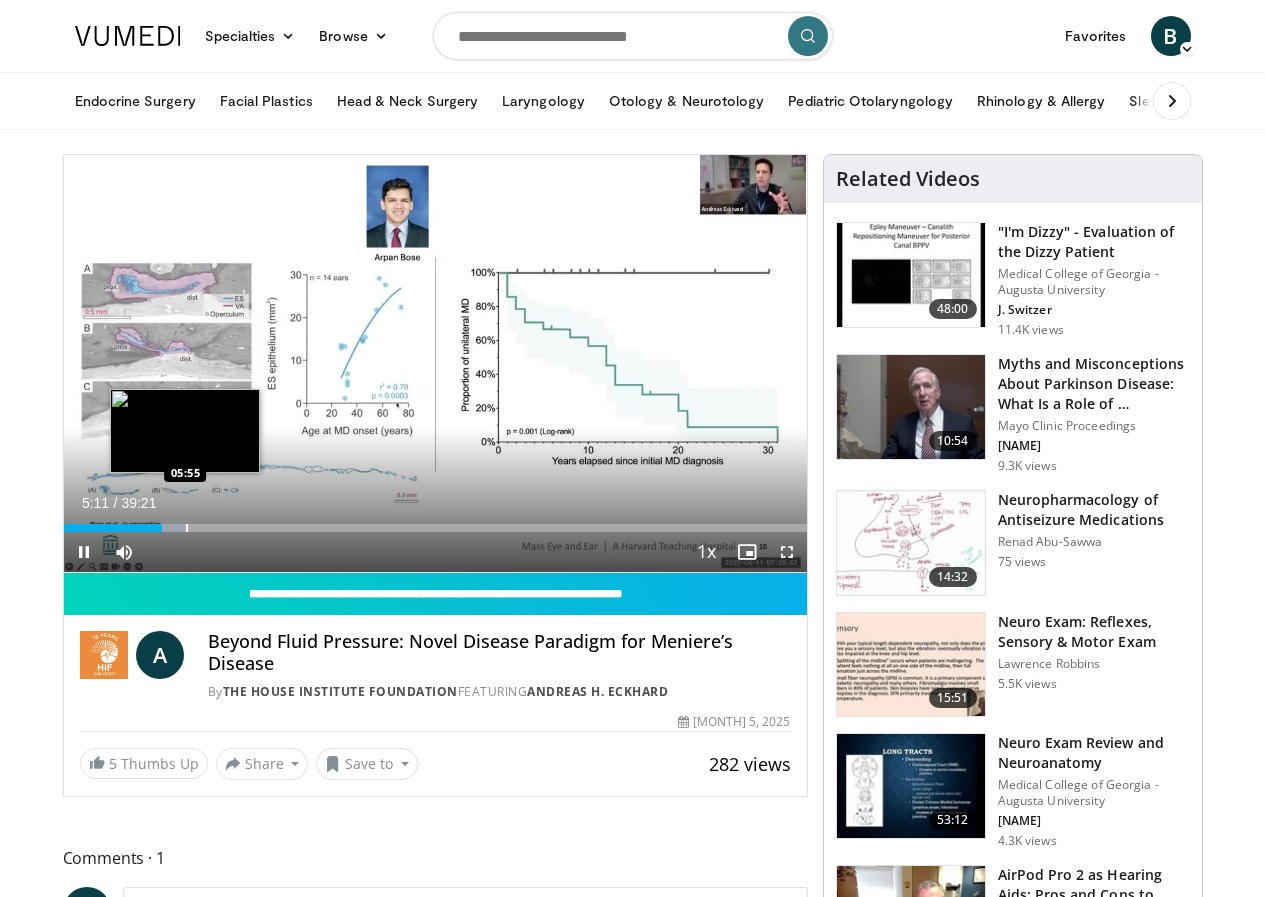 click at bounding box center [187, 528] 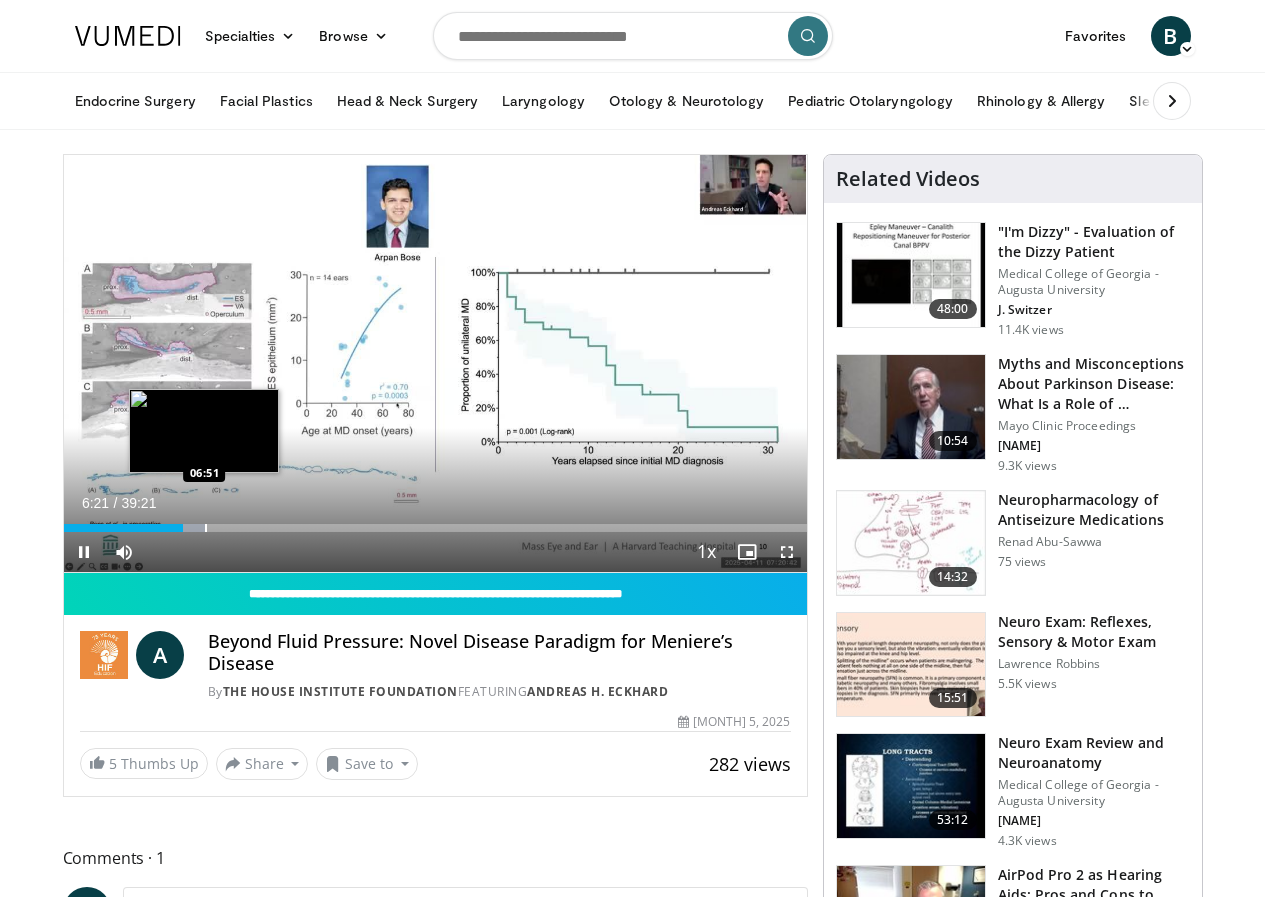 click at bounding box center (206, 528) 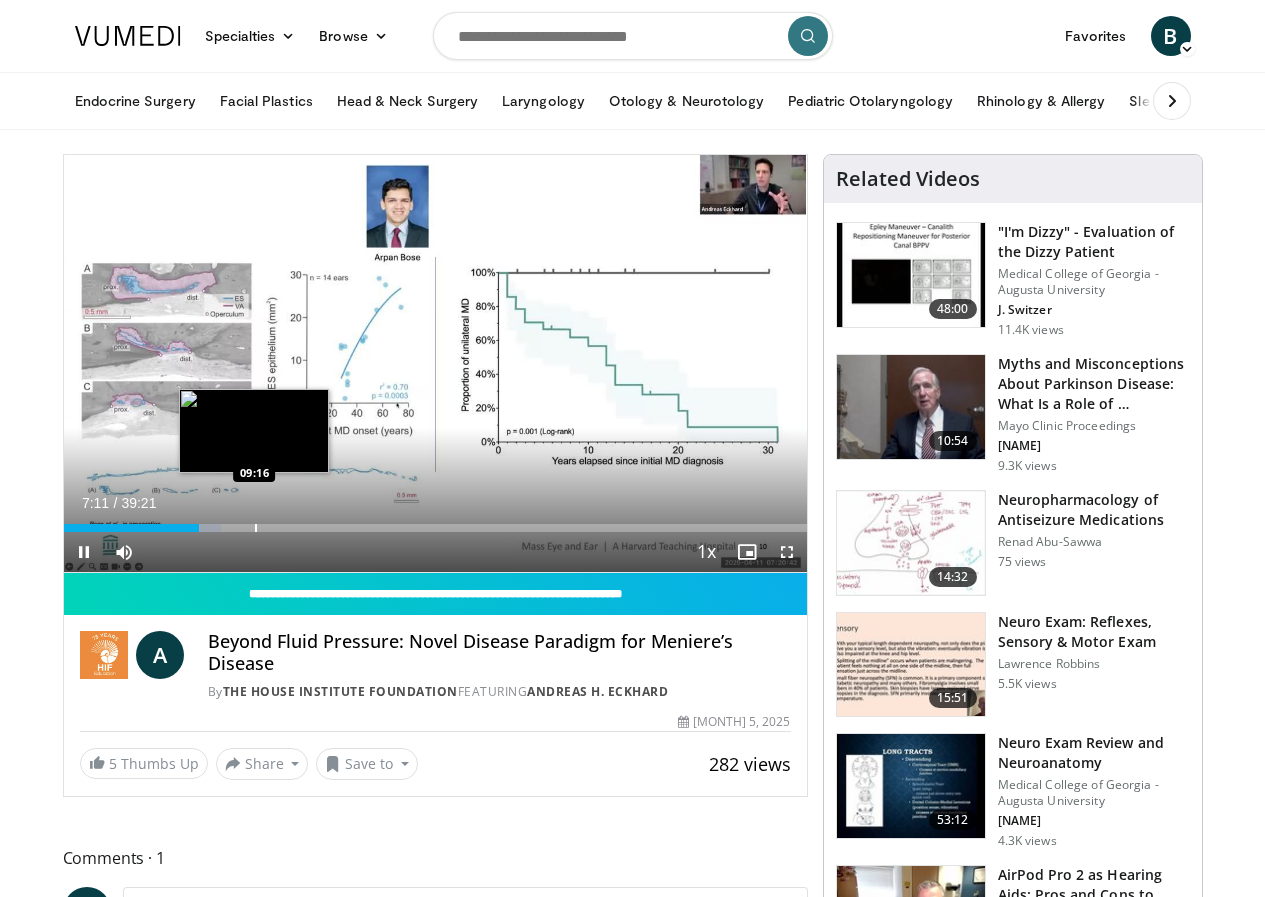 click at bounding box center (256, 528) 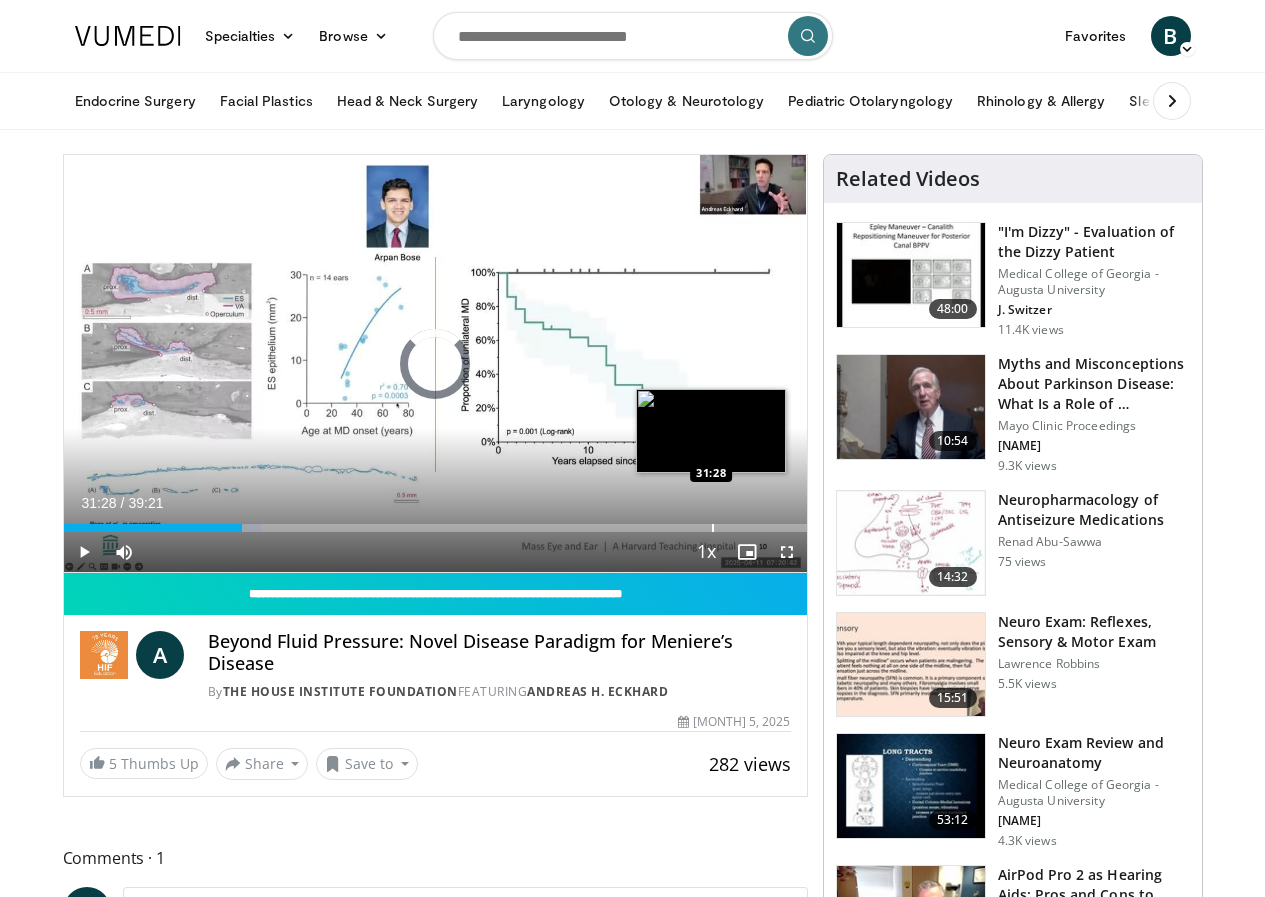 click on "Loaded :  26.64% 09:28 31:28" at bounding box center (435, 522) 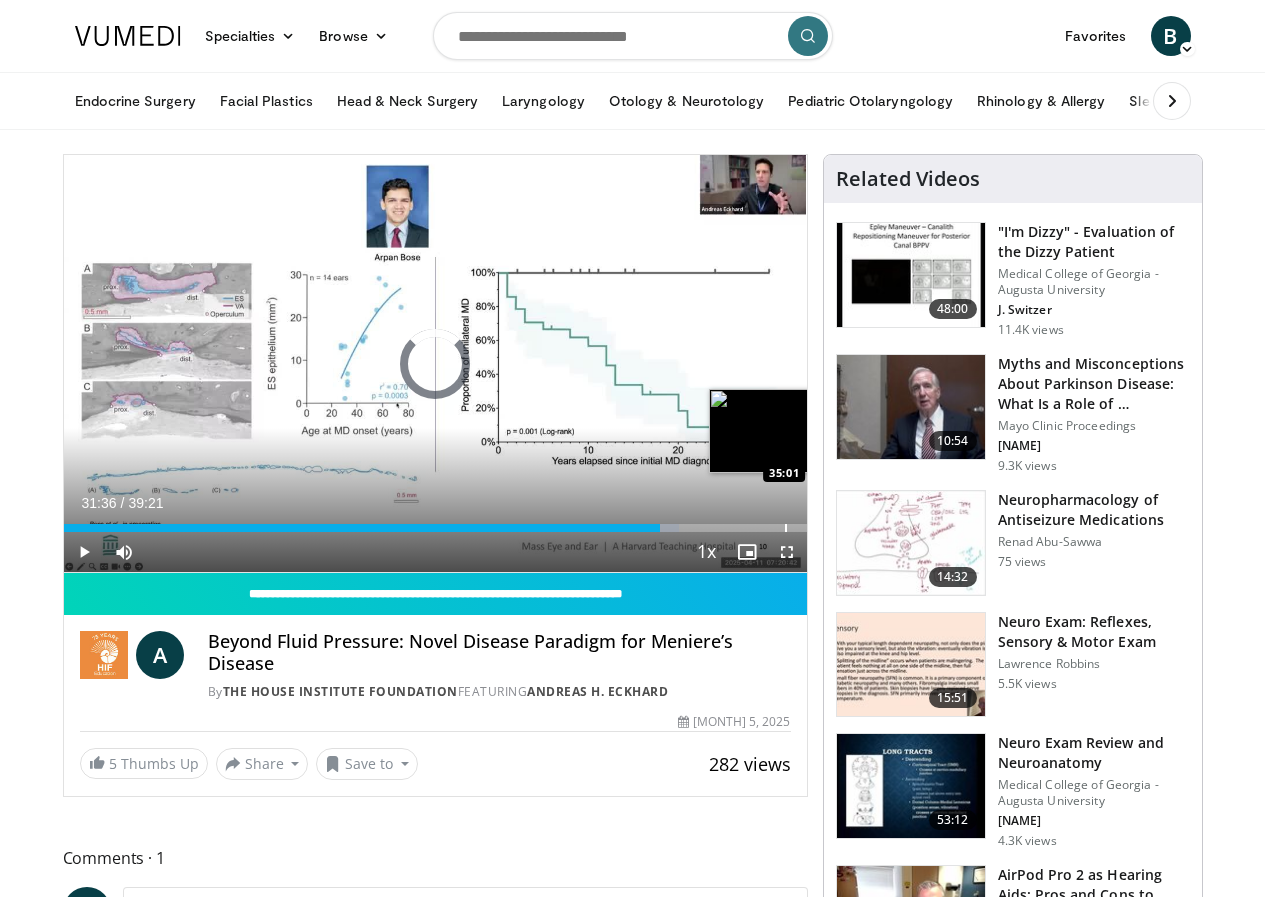 click on "Loaded :  82.88% 31:36 35:01" at bounding box center [435, 522] 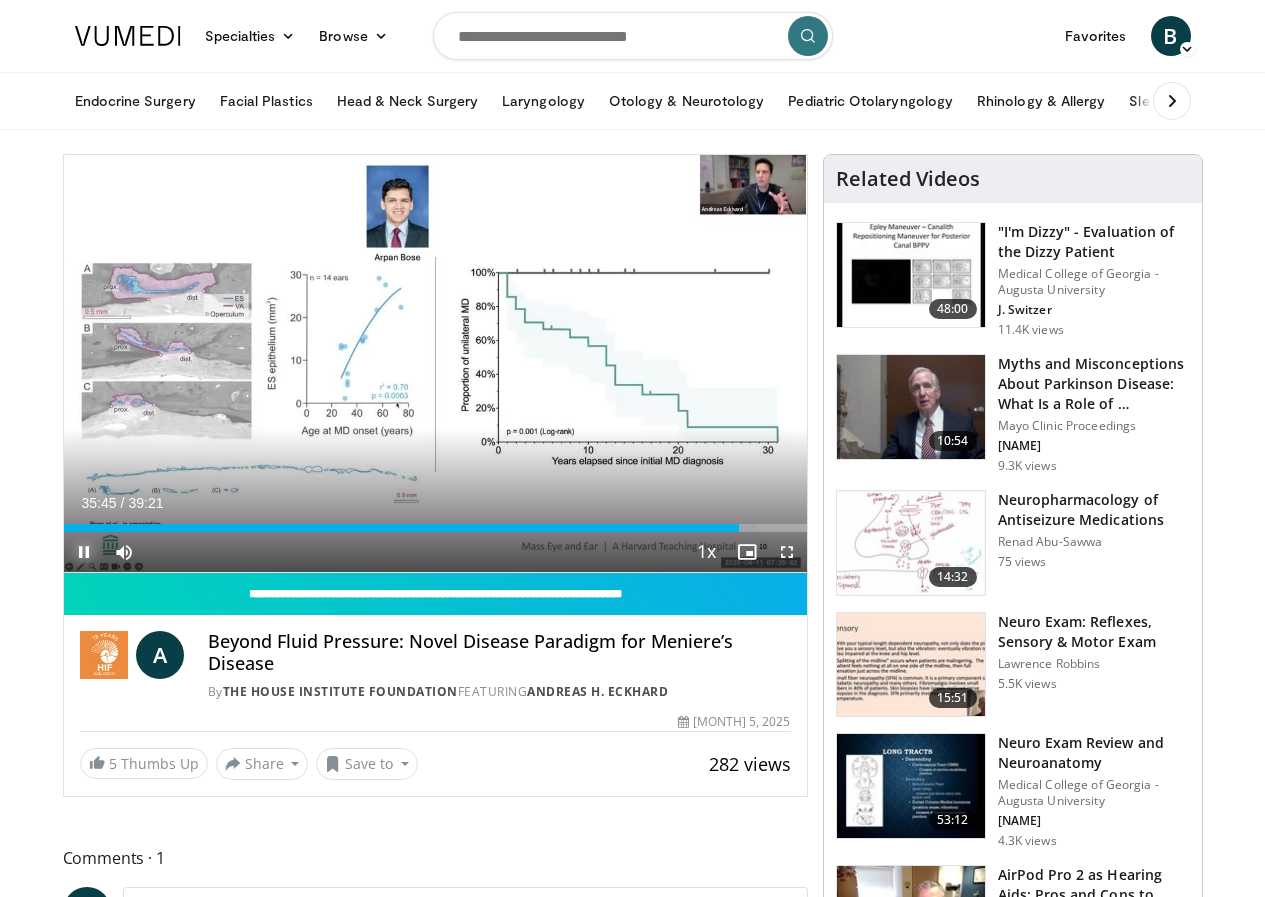 click at bounding box center (84, 552) 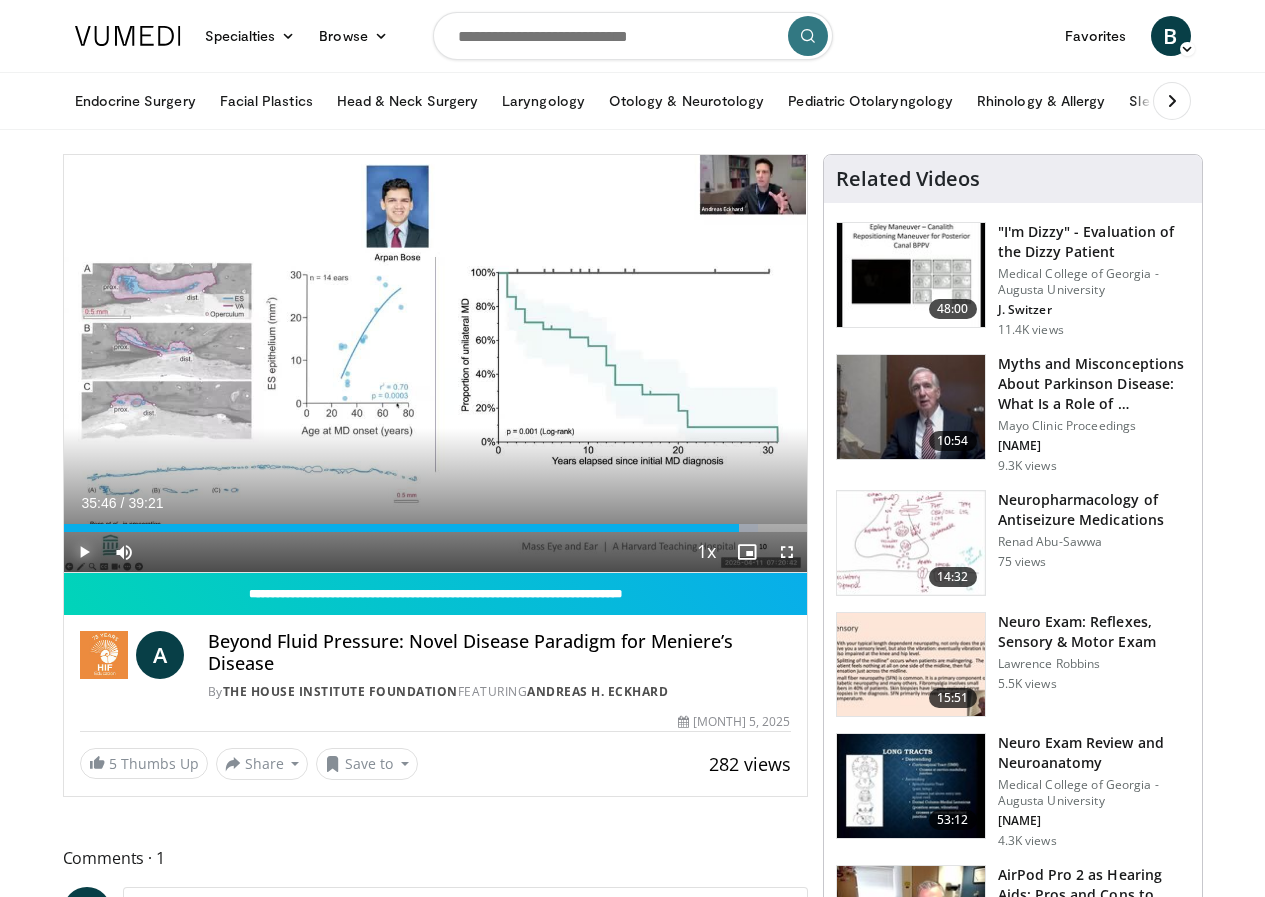 click at bounding box center (84, 552) 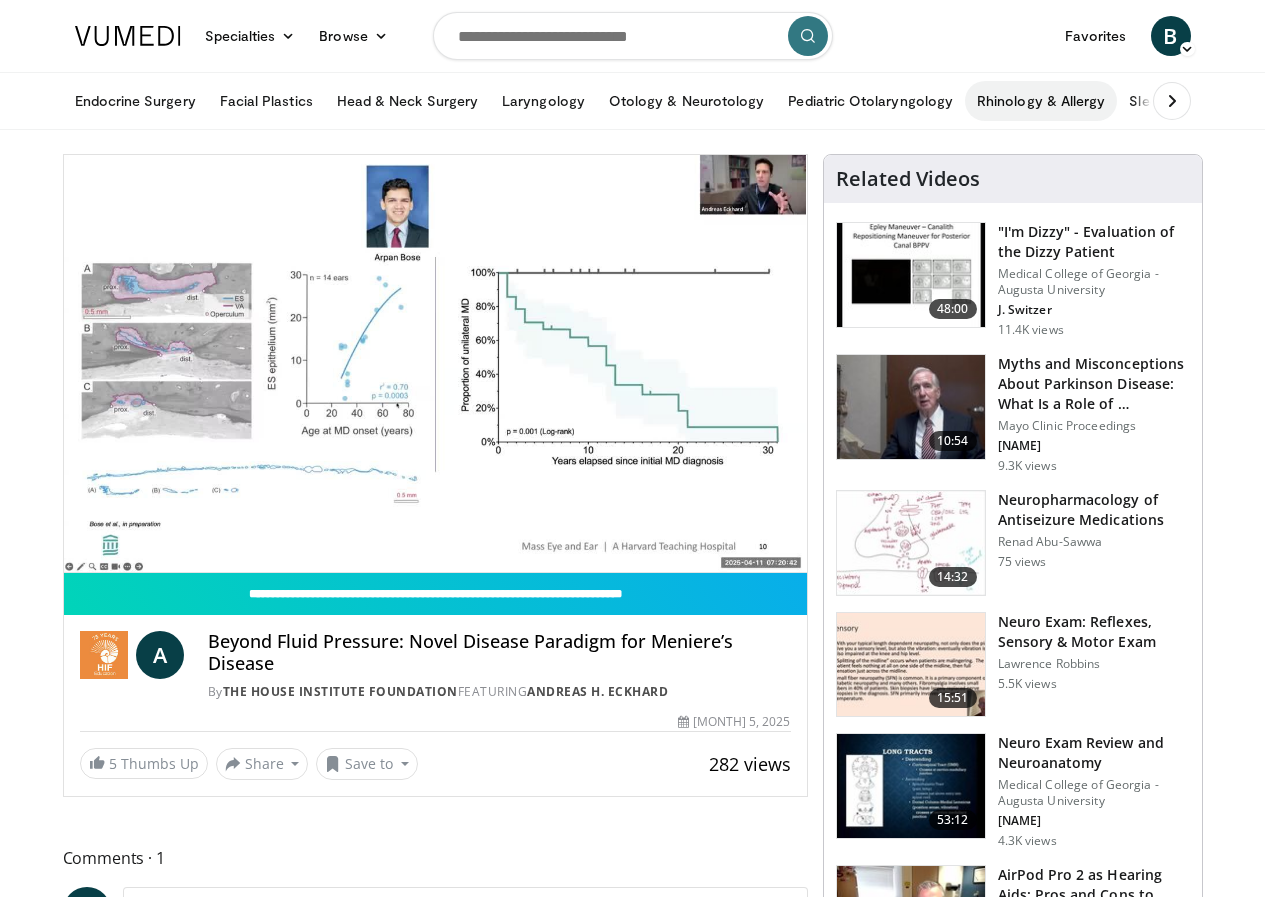 click on "Rhinology & Allergy" at bounding box center (1041, 101) 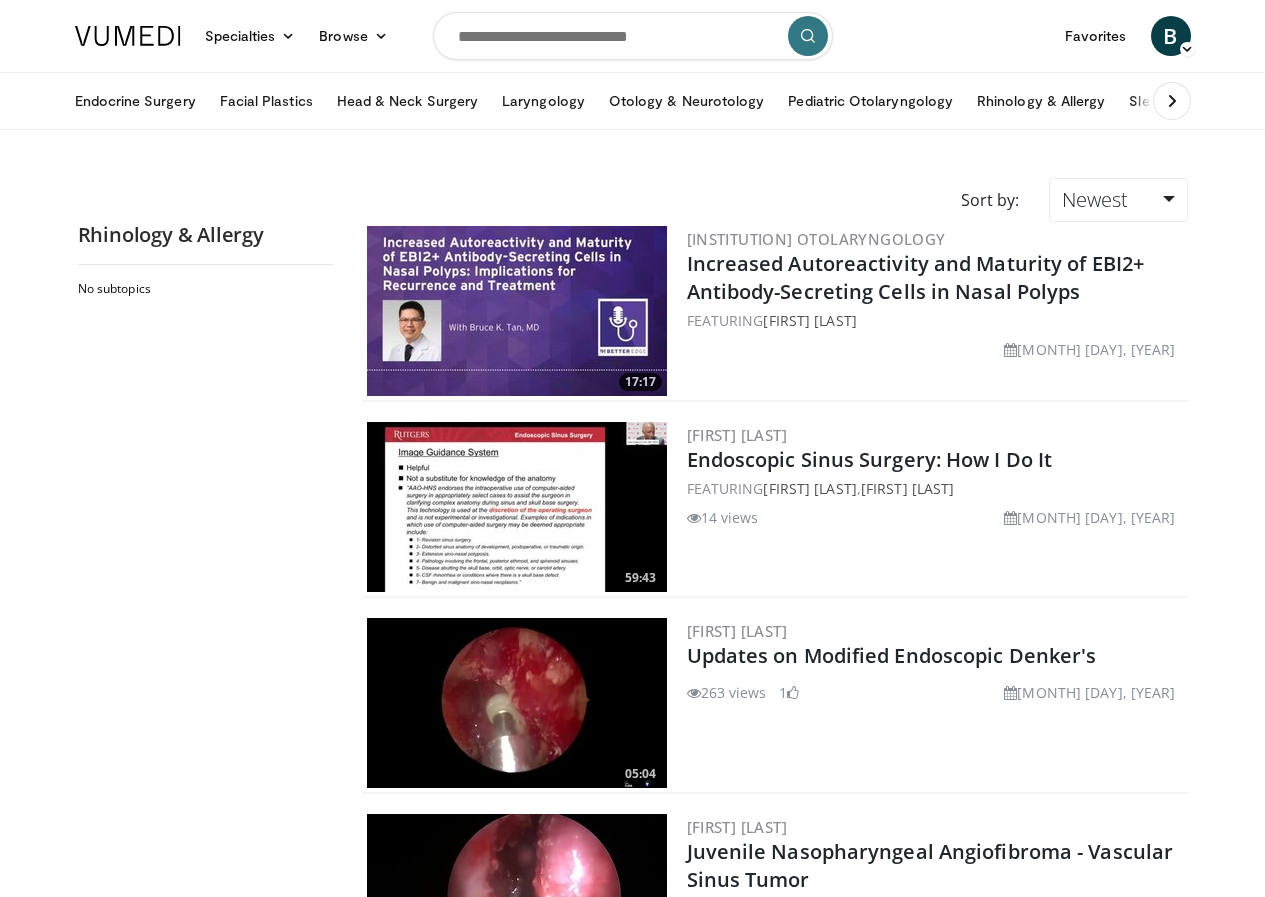 scroll, scrollTop: 0, scrollLeft: 0, axis: both 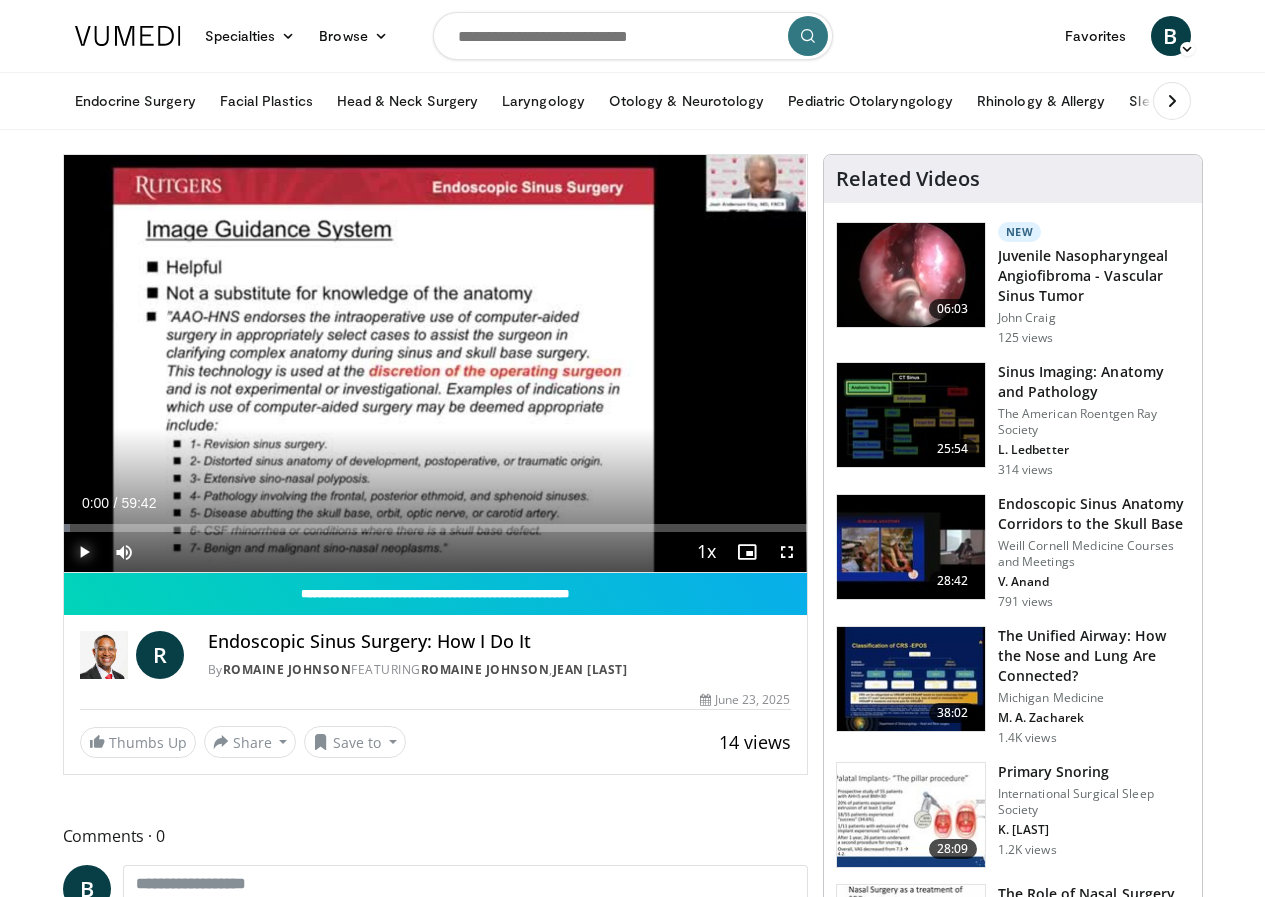 click at bounding box center [84, 552] 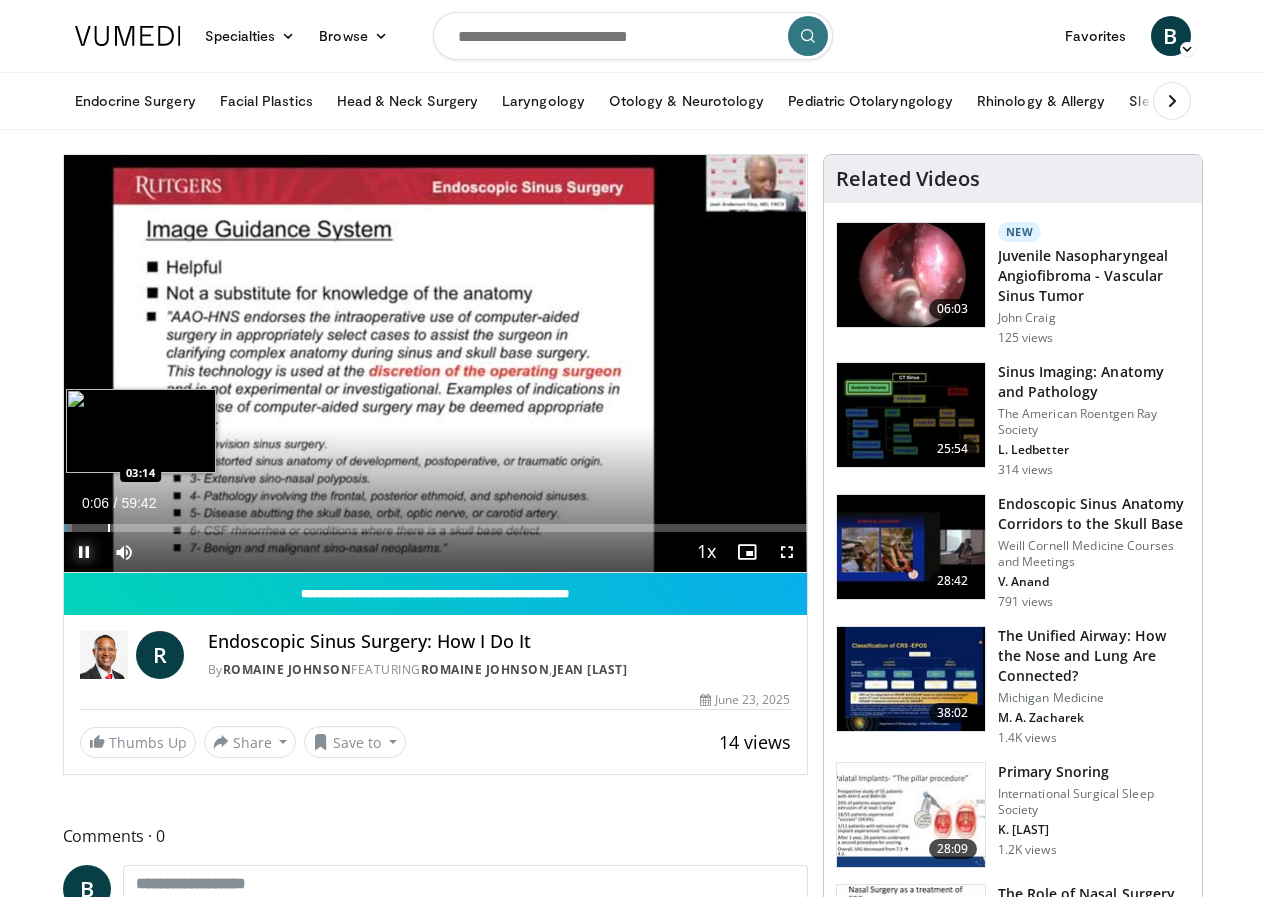 click on "Loaded :  1.12% 00:06 03:14" at bounding box center [435, 522] 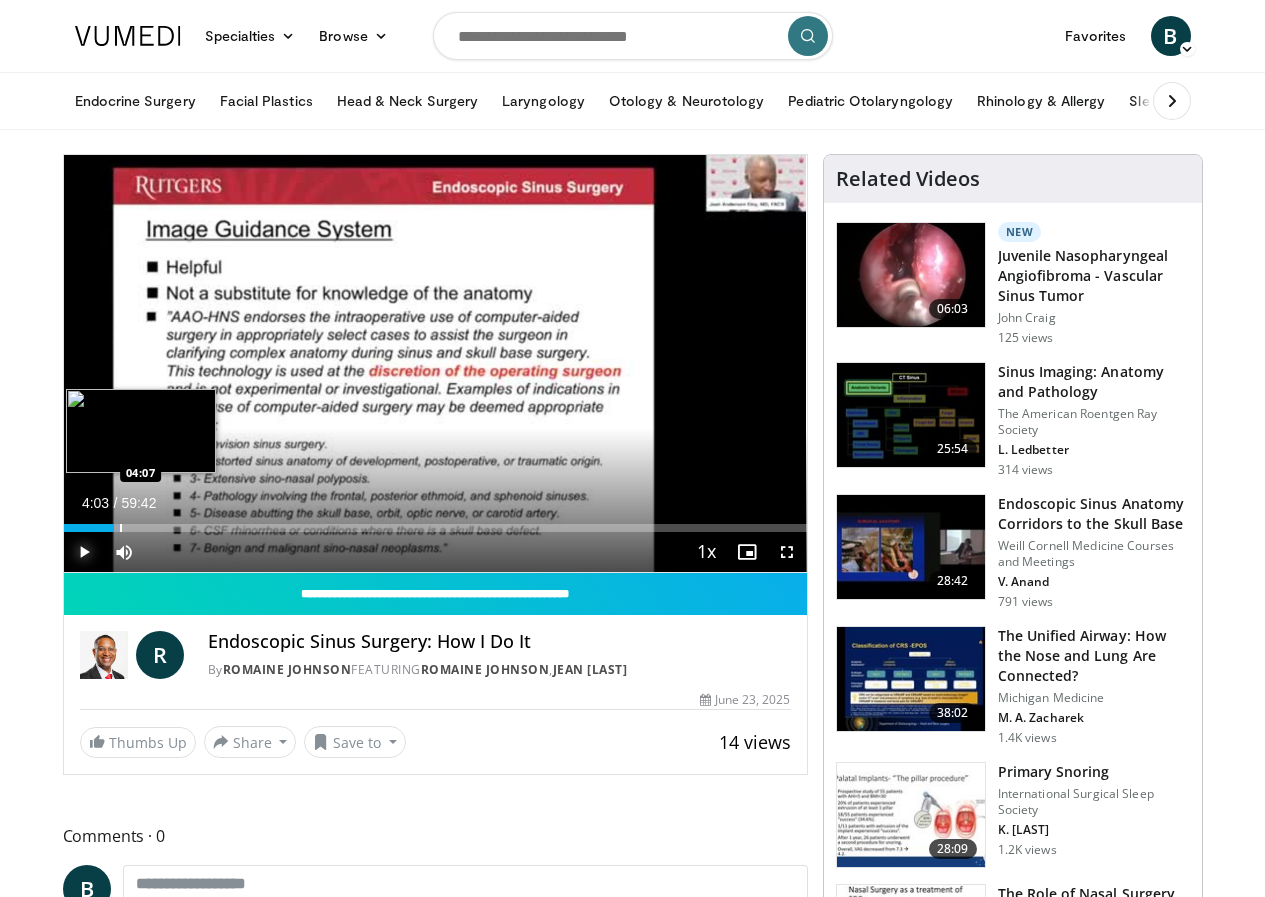 click at bounding box center (121, 528) 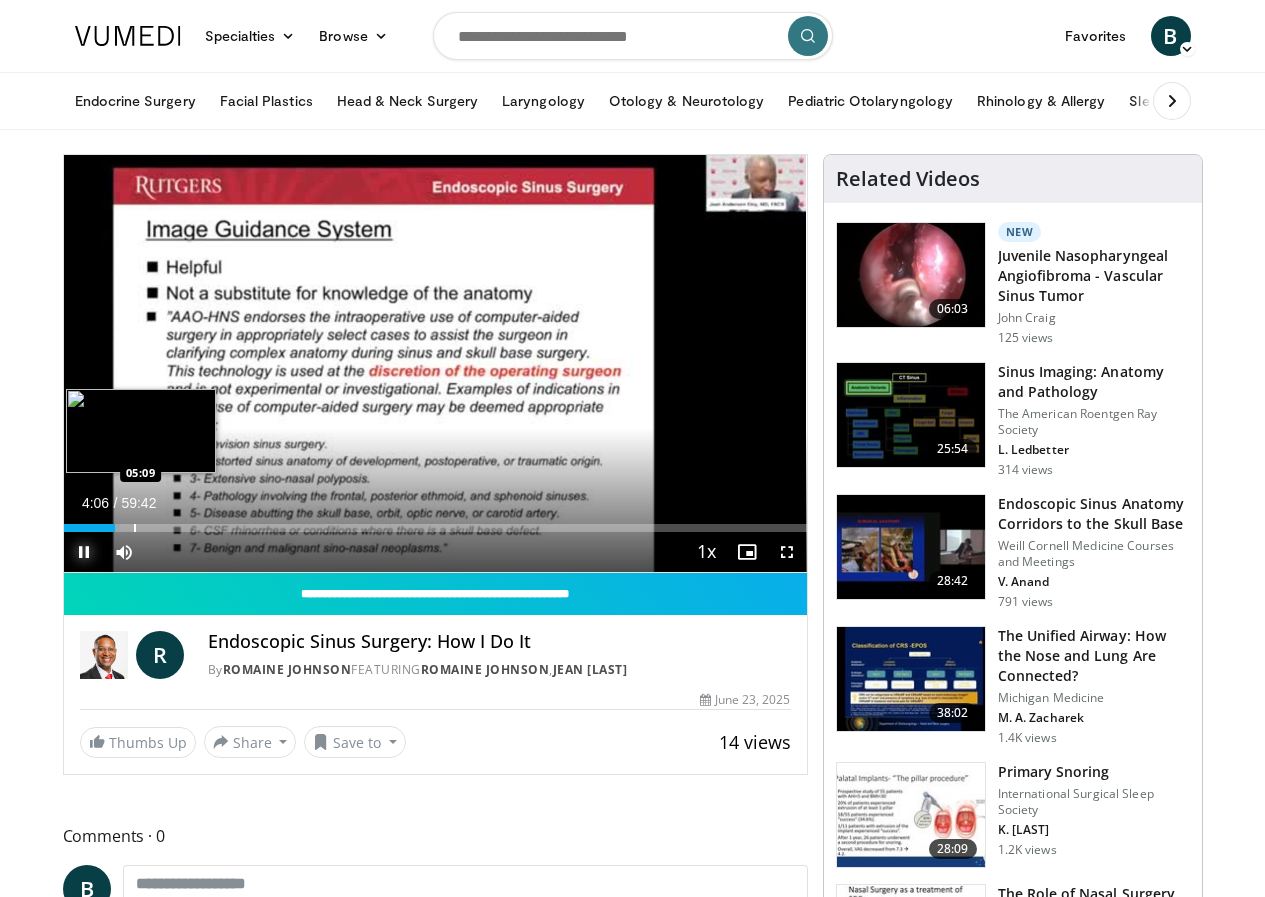 click at bounding box center (135, 528) 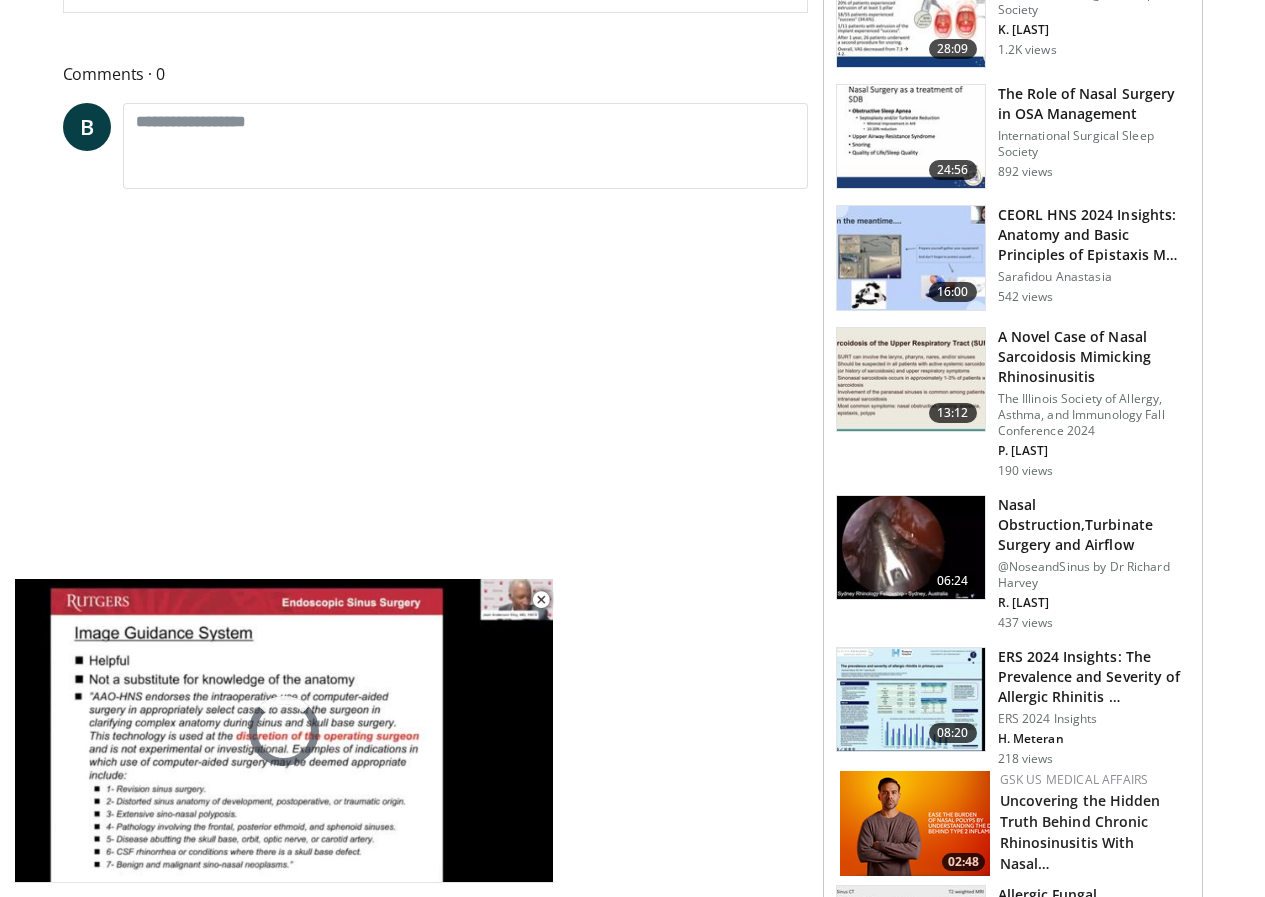 scroll, scrollTop: 700, scrollLeft: 0, axis: vertical 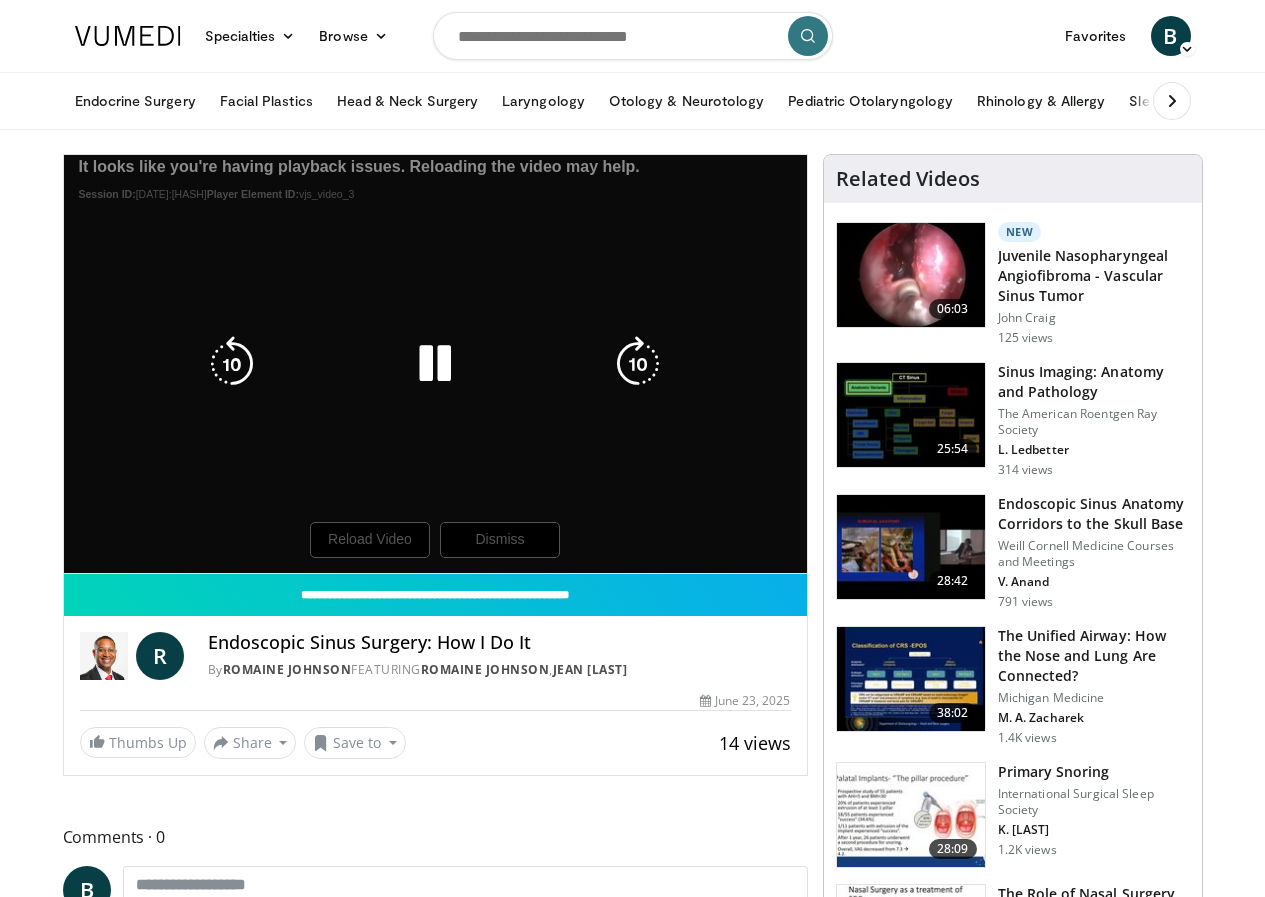 click on "10 seconds
Tap to unmute" at bounding box center [435, 364] 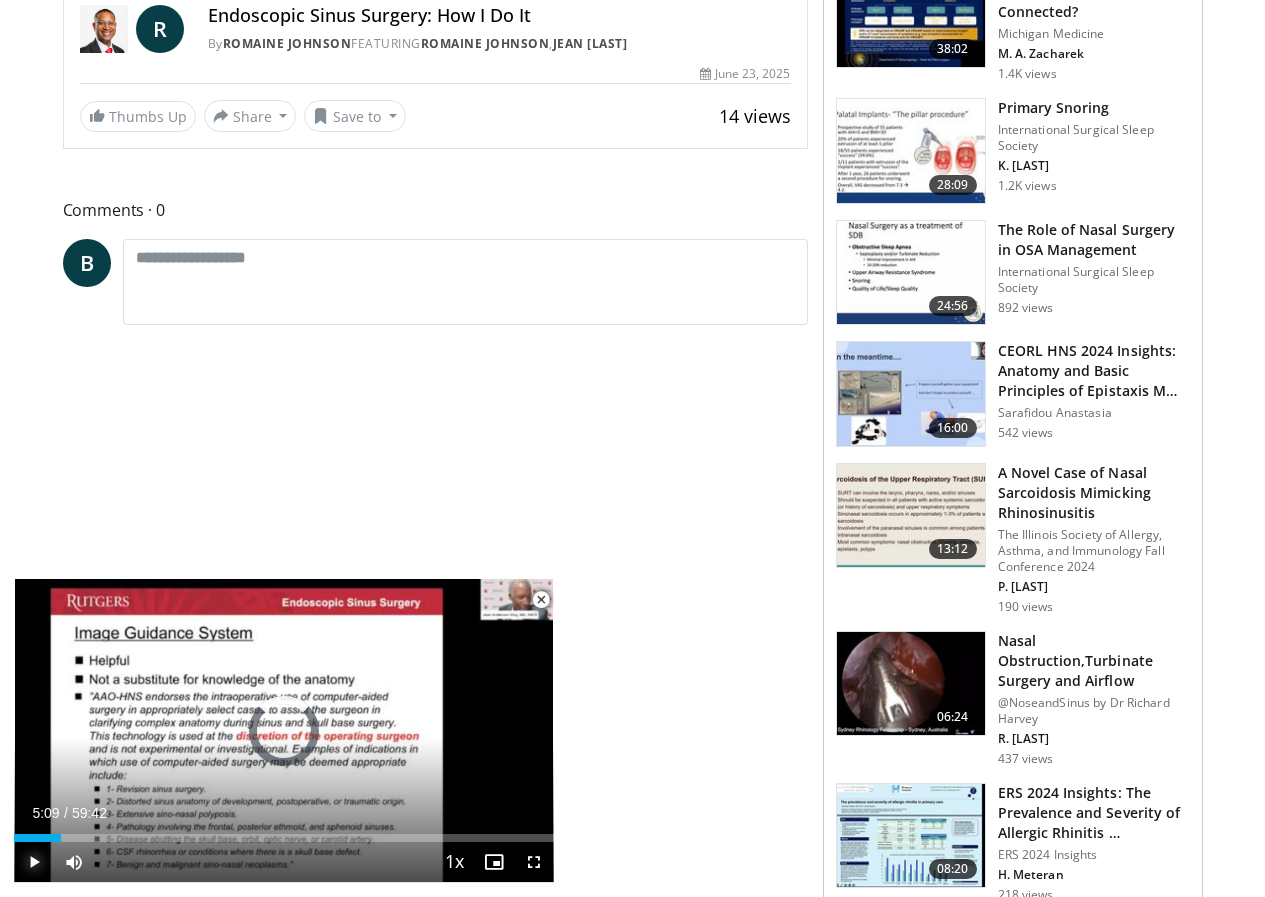 scroll, scrollTop: 700, scrollLeft: 0, axis: vertical 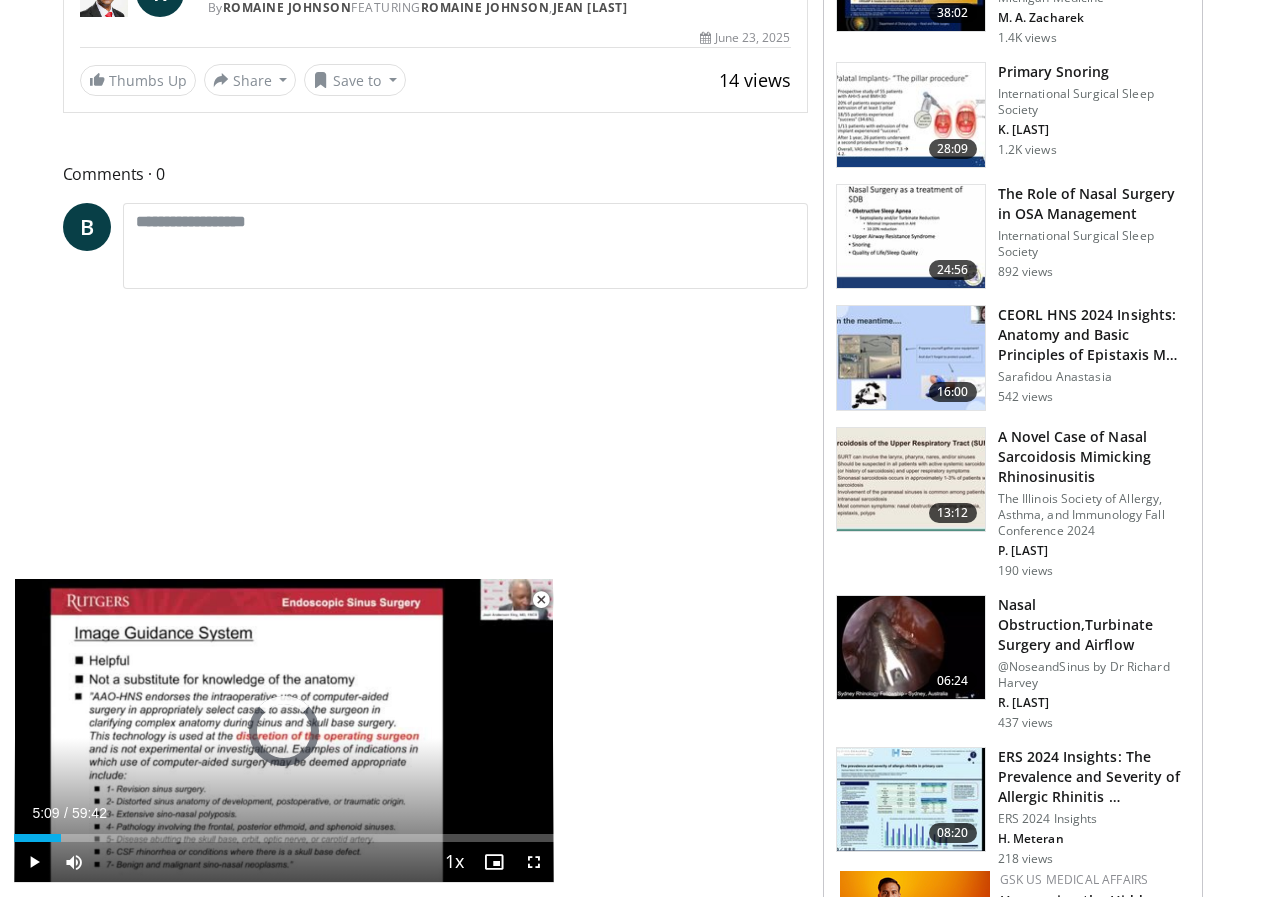 click at bounding box center [911, 648] 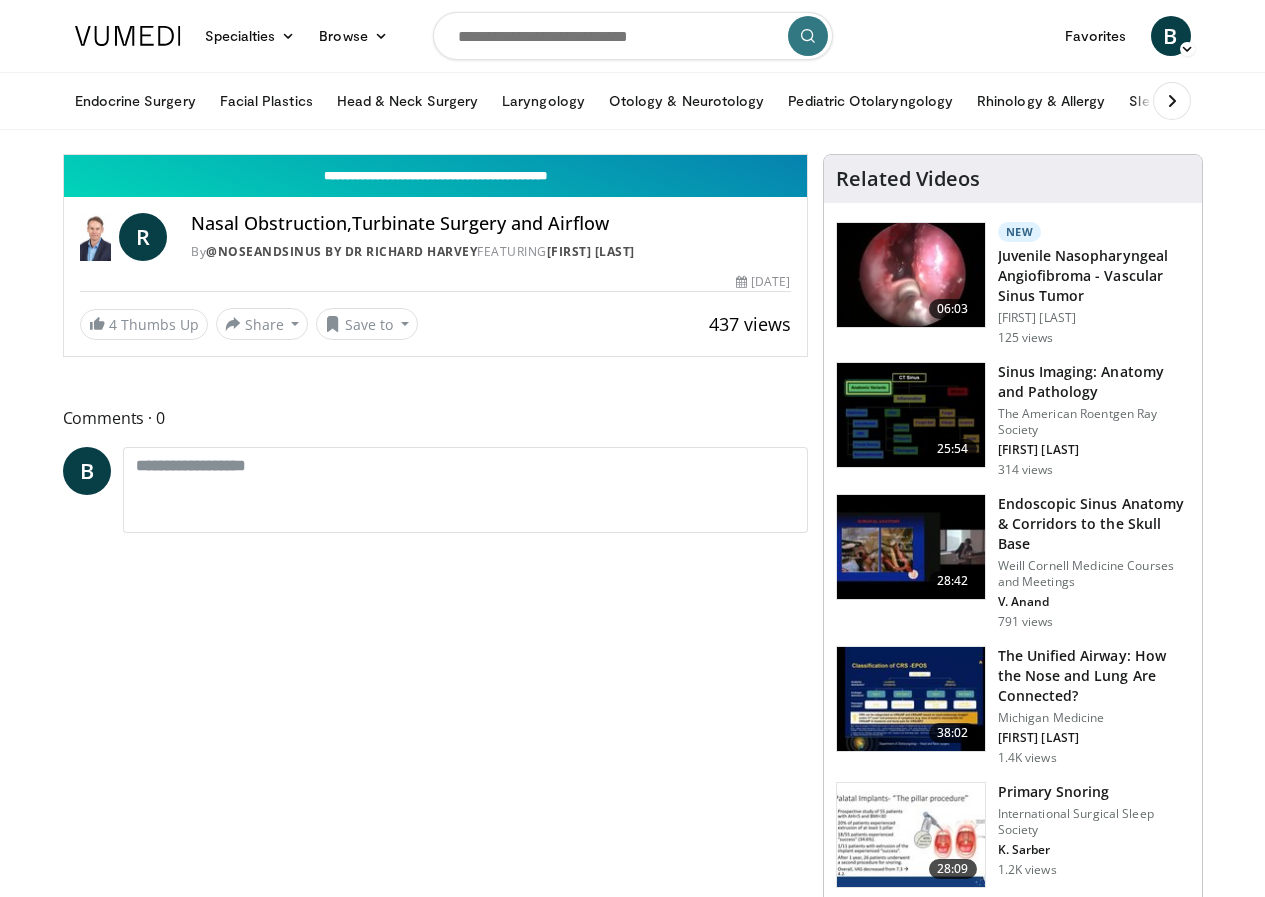 scroll, scrollTop: 0, scrollLeft: 0, axis: both 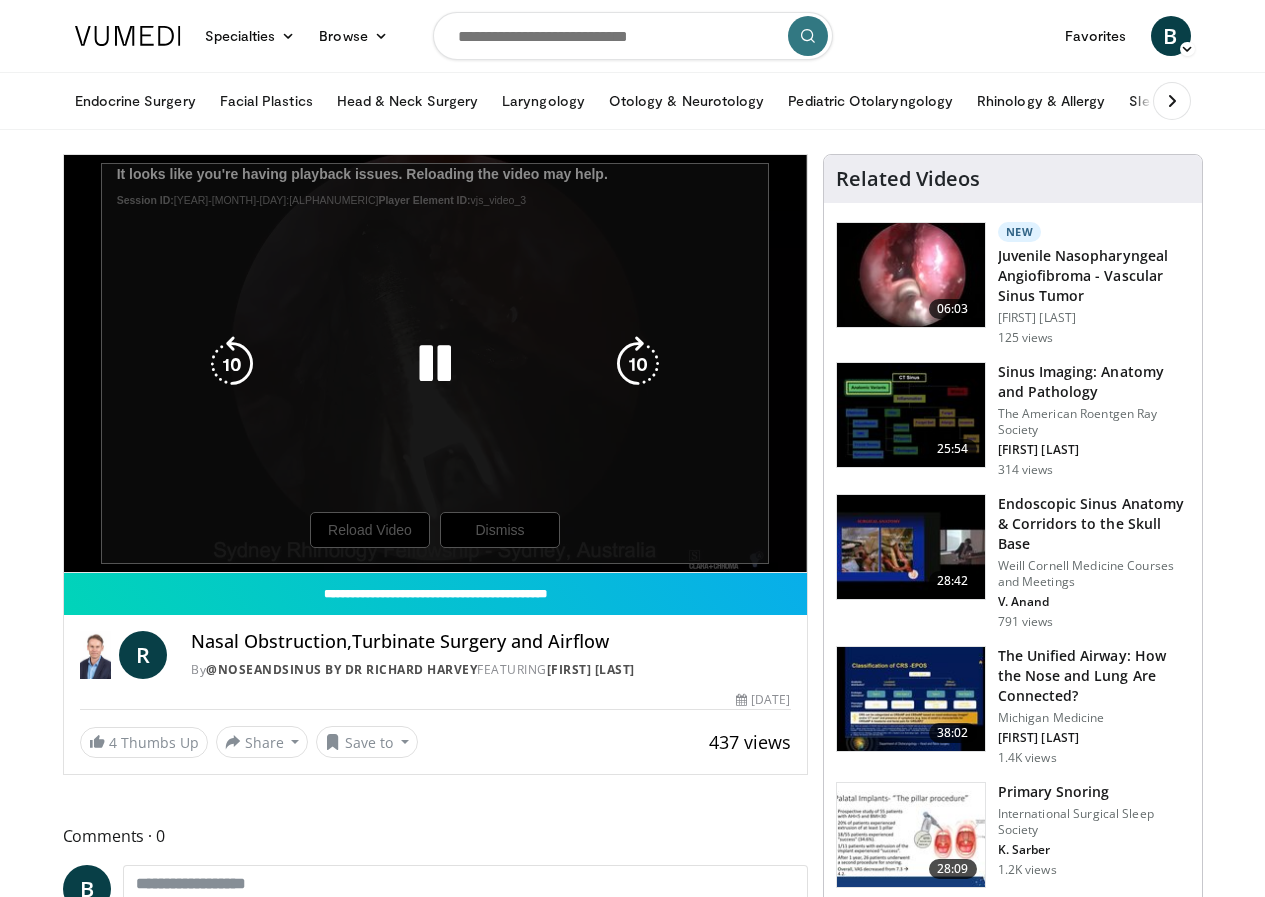 click on "10 seconds
Tap to unmute" at bounding box center [435, 363] 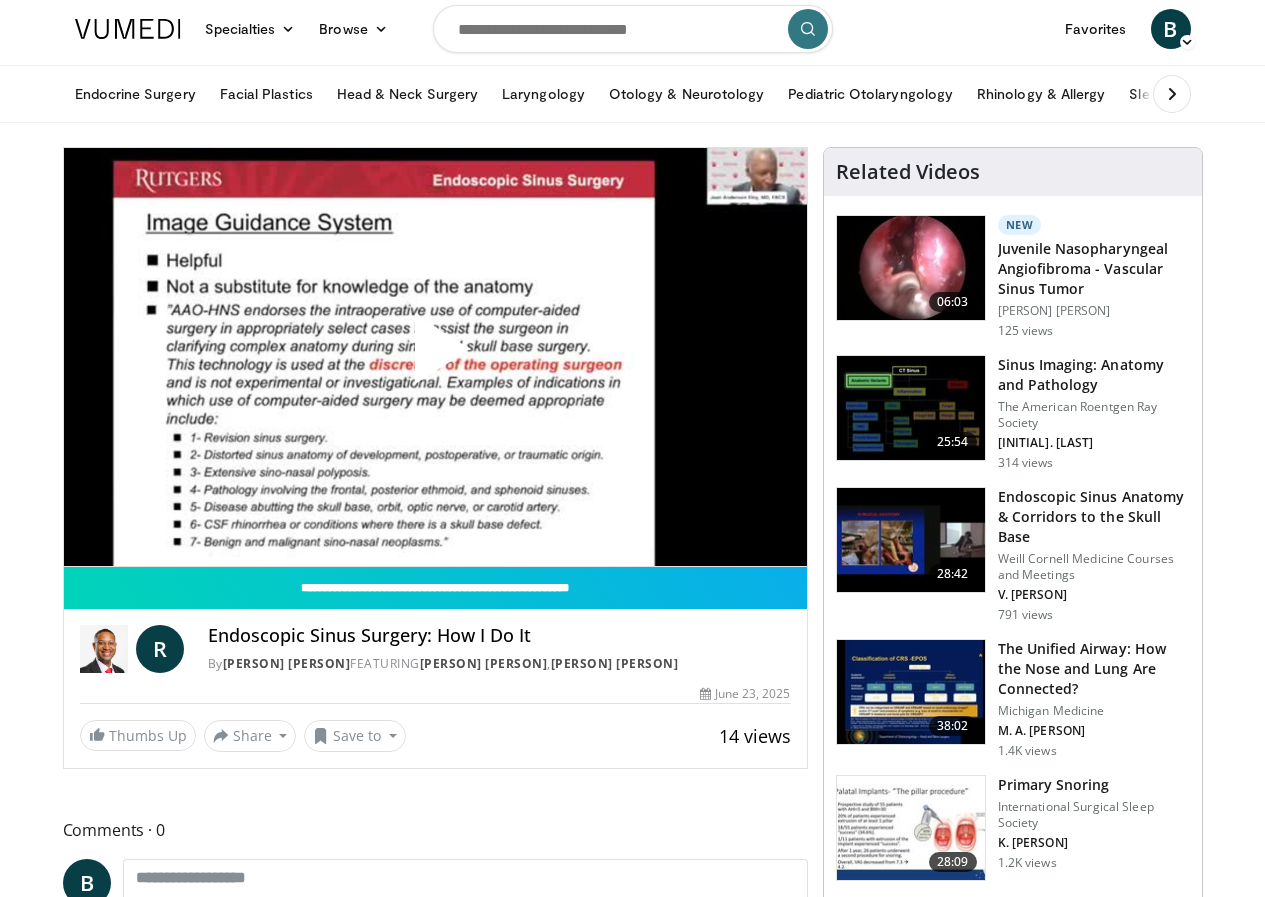 scroll, scrollTop: 0, scrollLeft: 0, axis: both 